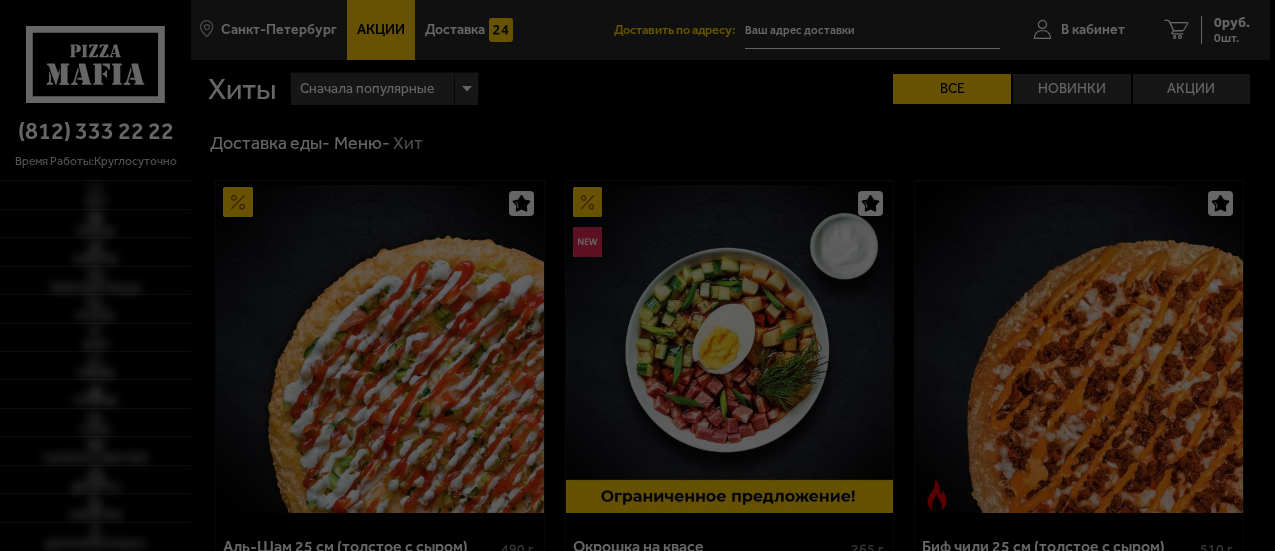 scroll, scrollTop: 0, scrollLeft: 0, axis: both 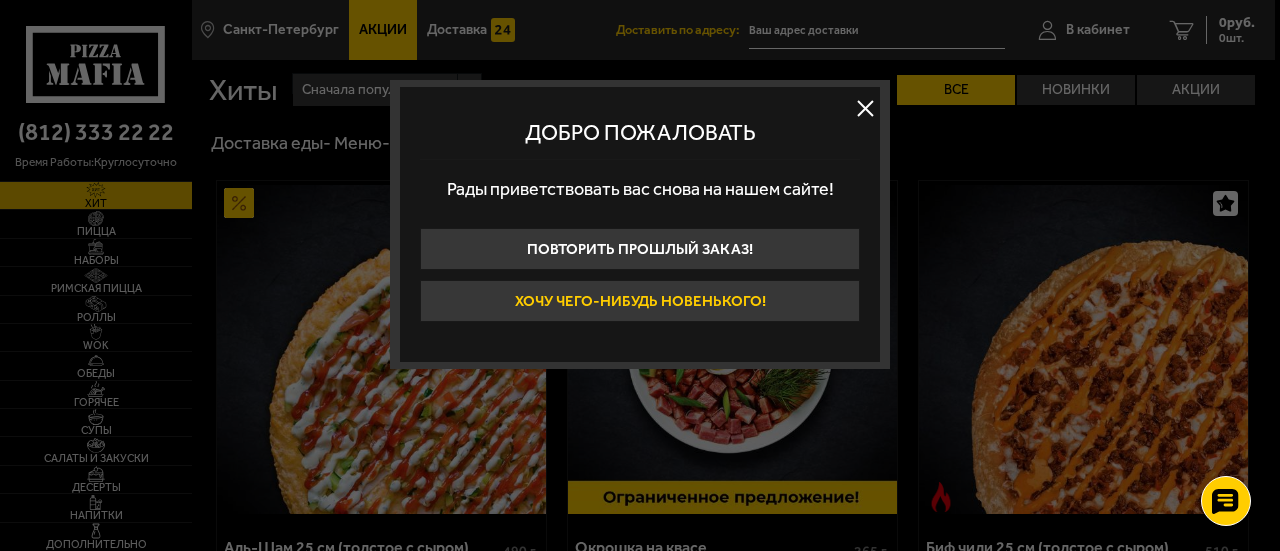 click on "Хочу чего-нибудь новенького!" at bounding box center (640, 301) 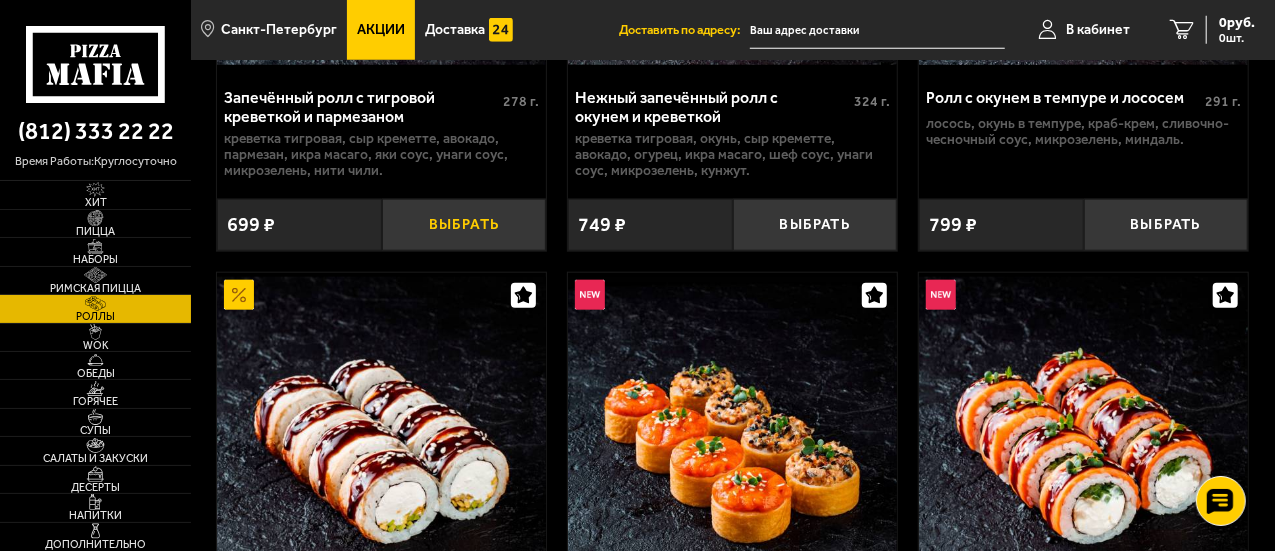 scroll, scrollTop: 1200, scrollLeft: 0, axis: vertical 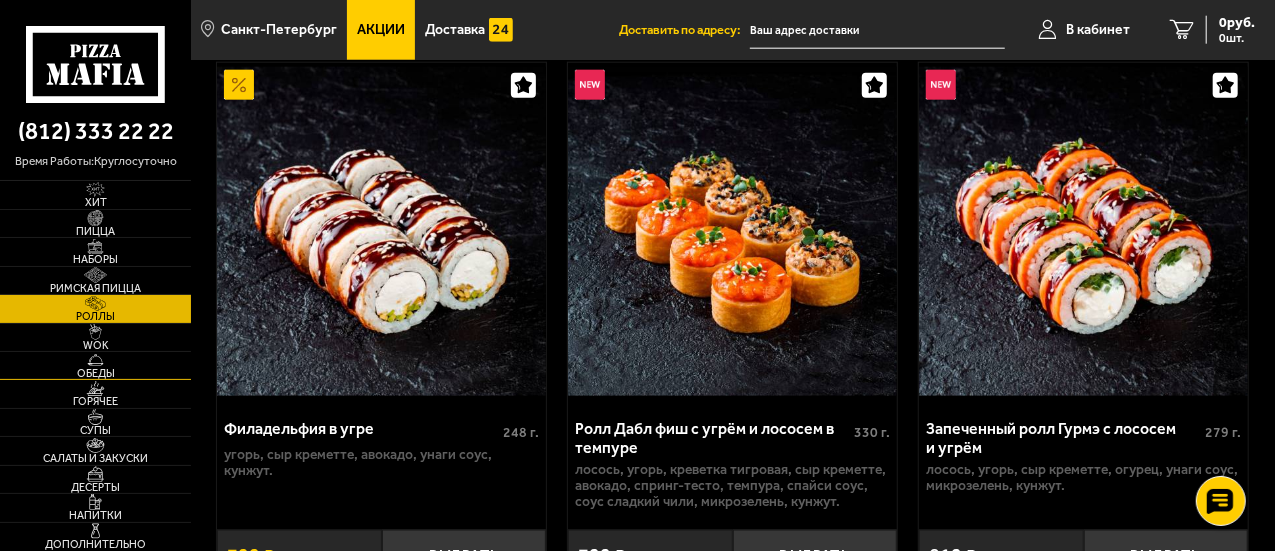 click at bounding box center [95, 360] 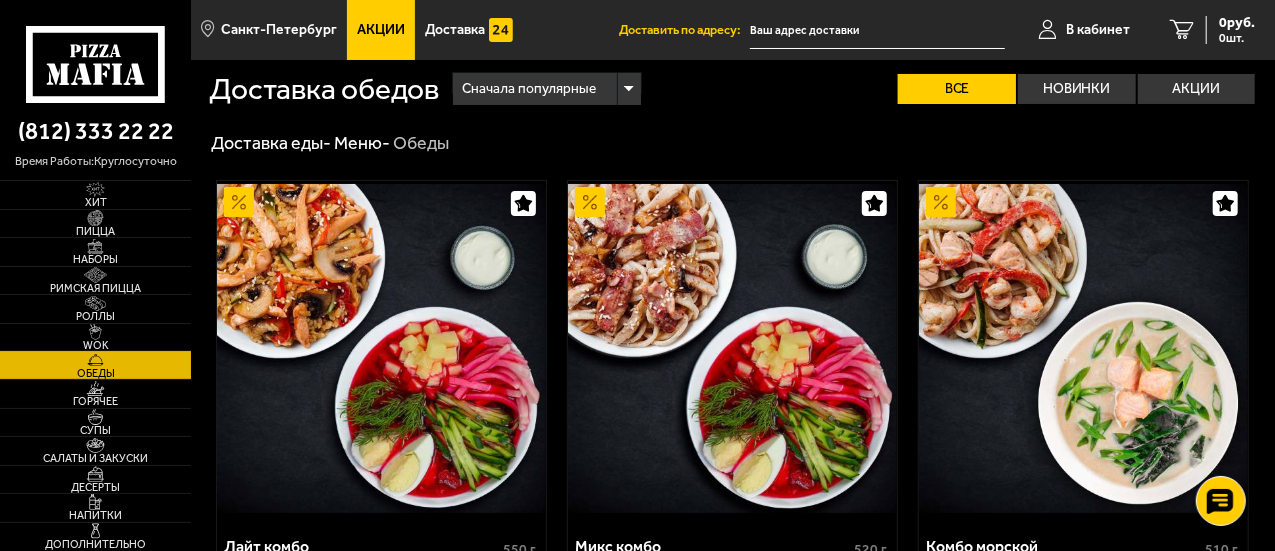 click on "WOK" at bounding box center (95, 337) 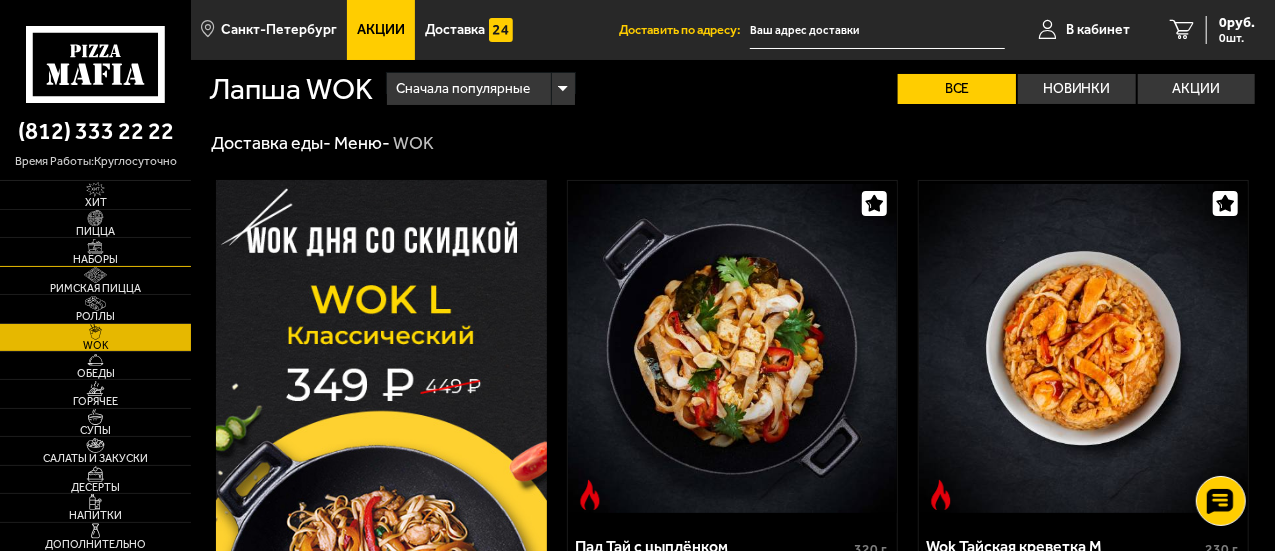 click on "Наборы" at bounding box center (95, 259) 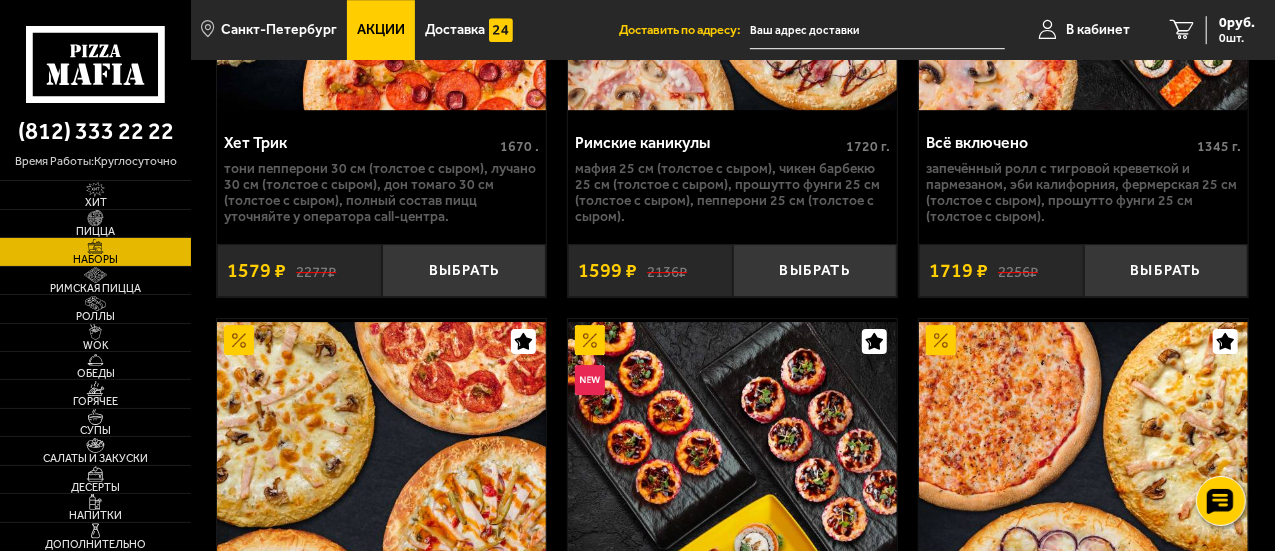 scroll, scrollTop: 3300, scrollLeft: 0, axis: vertical 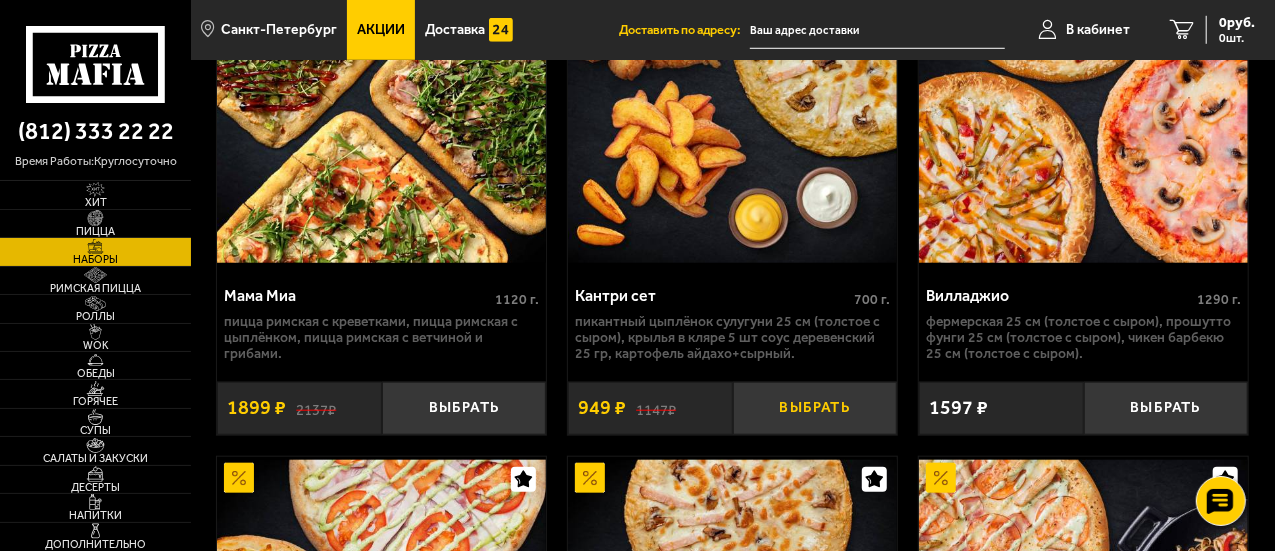 click on "Выбрать" at bounding box center [815, 408] 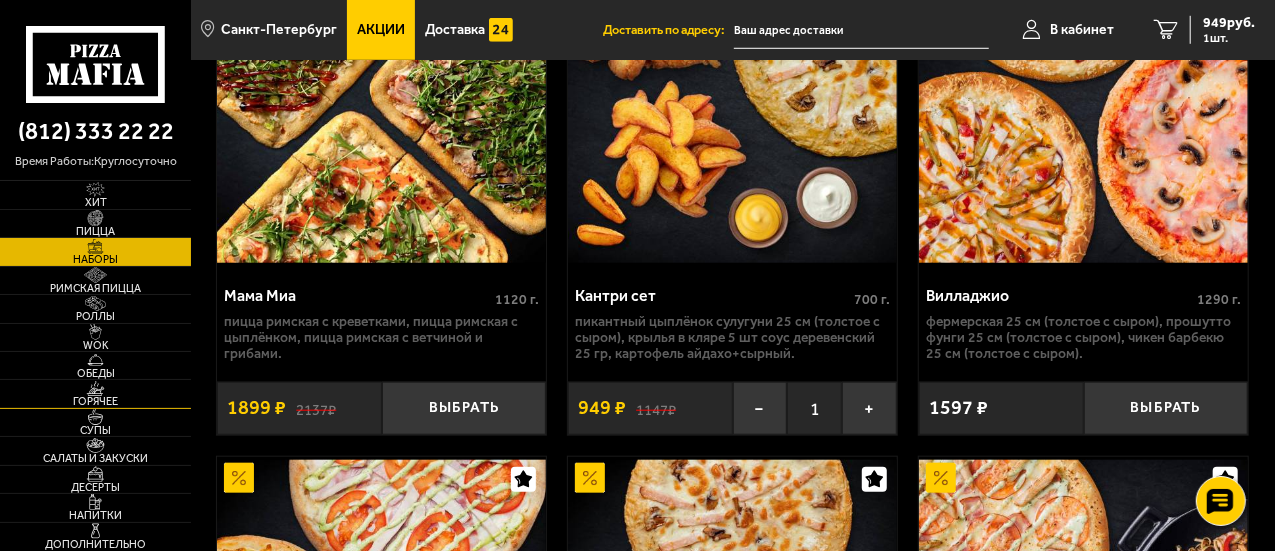 scroll, scrollTop: 900, scrollLeft: 0, axis: vertical 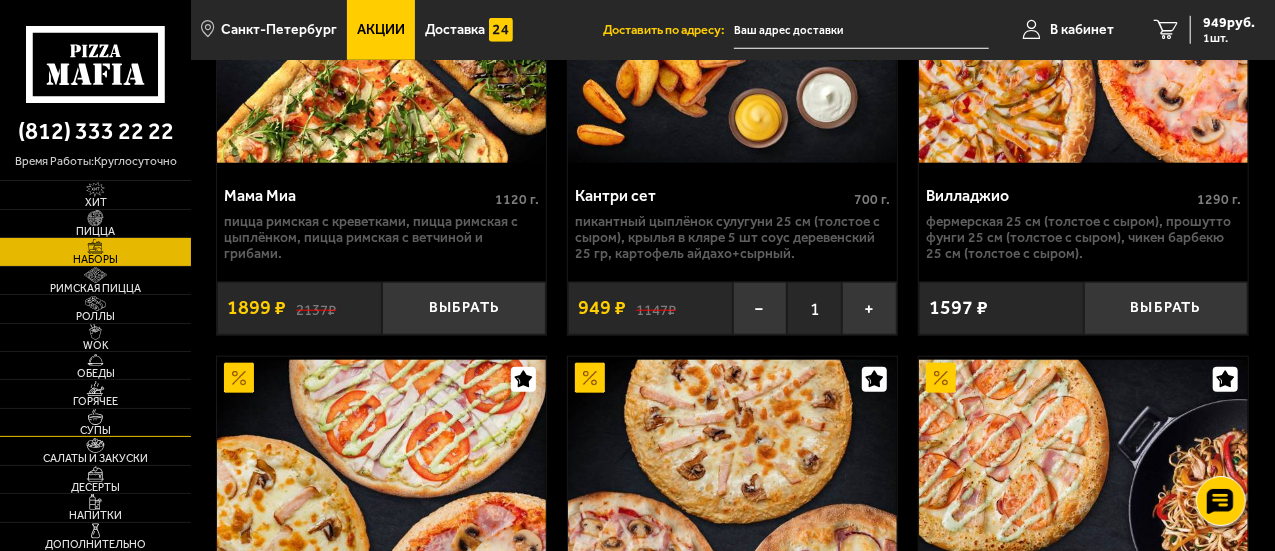 click at bounding box center [95, 417] 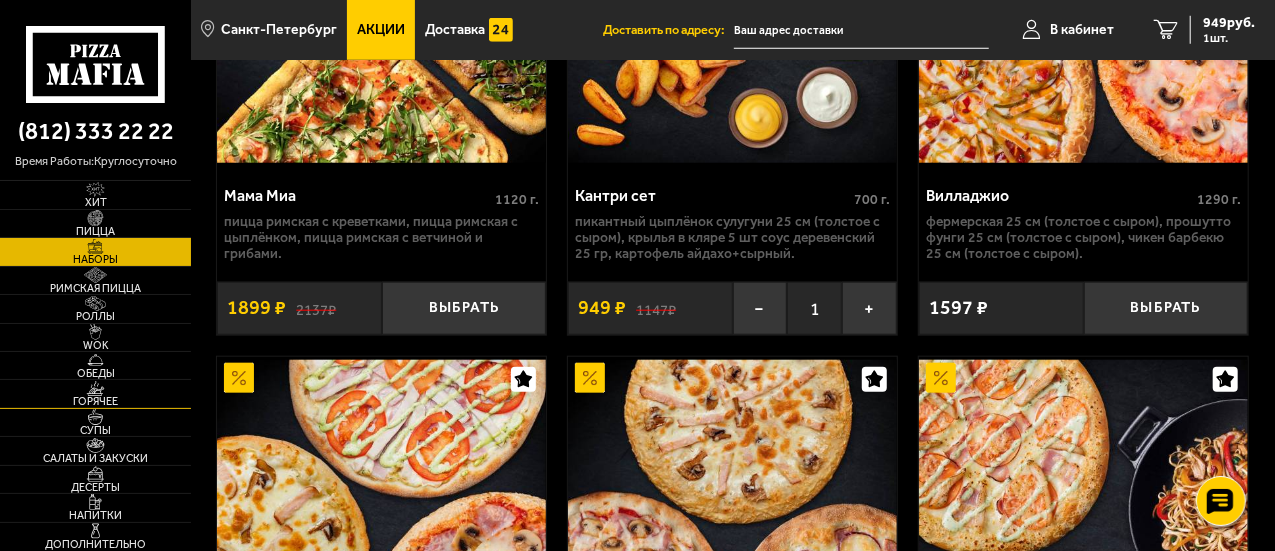 scroll, scrollTop: 0, scrollLeft: 0, axis: both 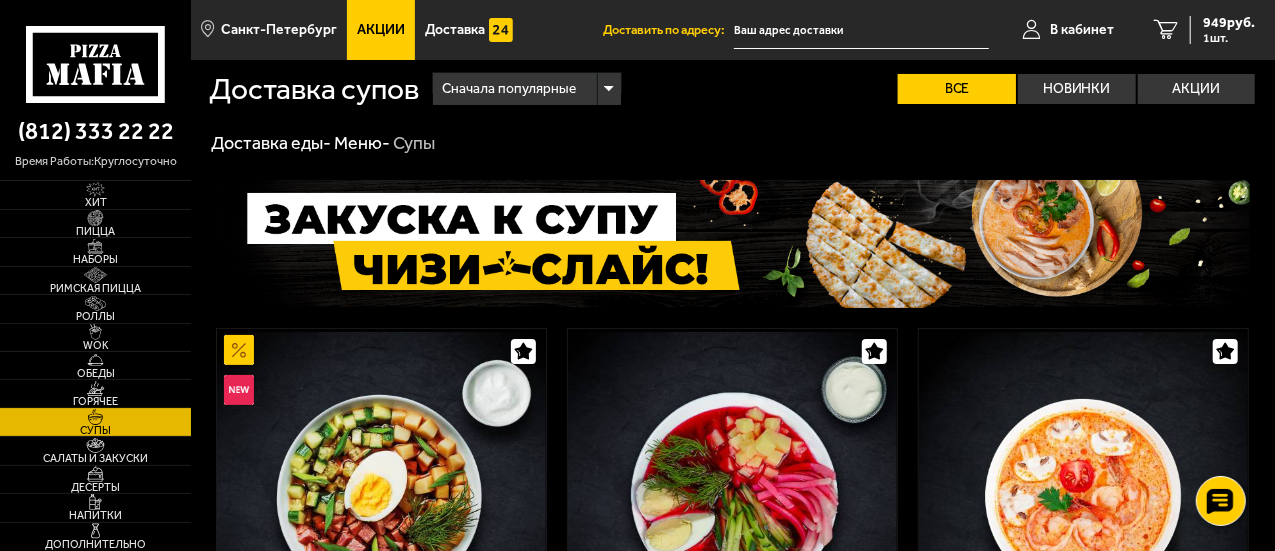 click on "Горячее" at bounding box center (95, 393) 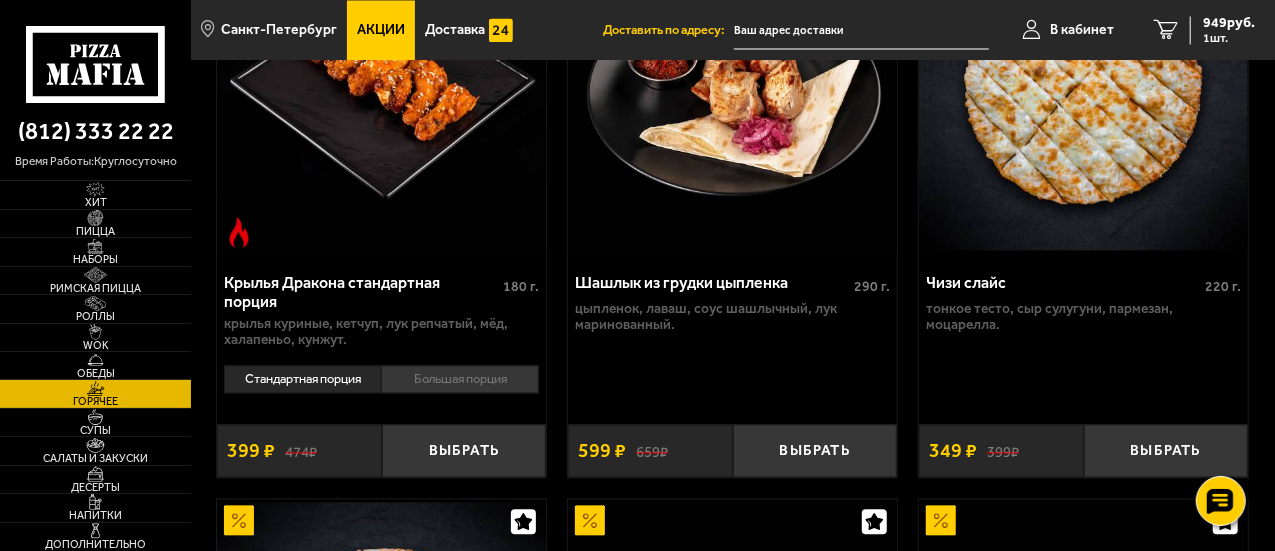 scroll, scrollTop: 2100, scrollLeft: 0, axis: vertical 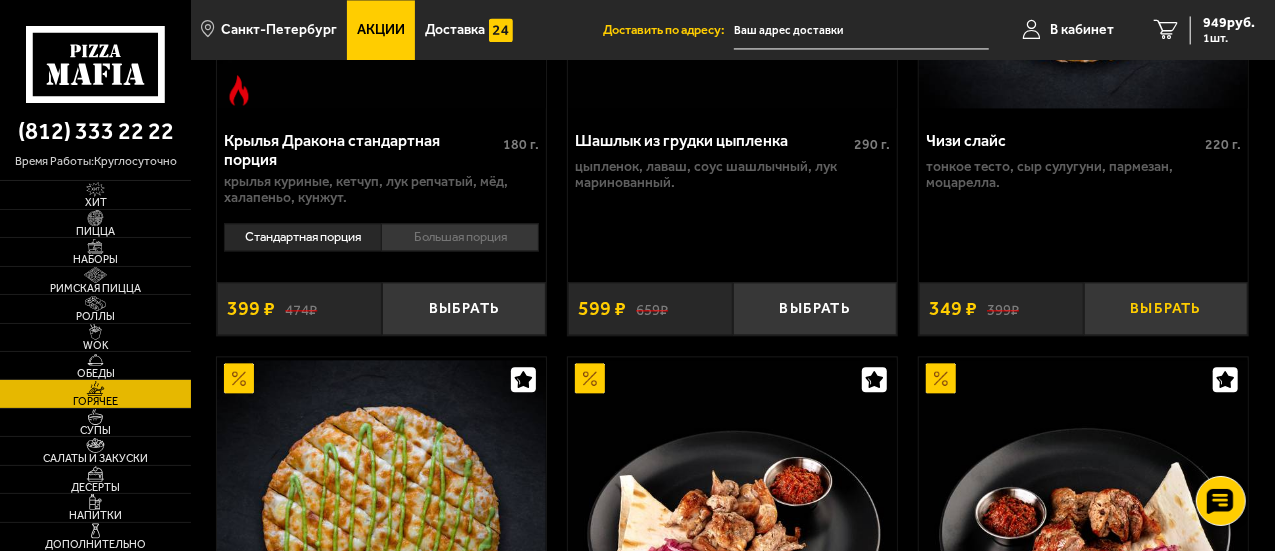 click on "Выбрать" at bounding box center [1166, 308] 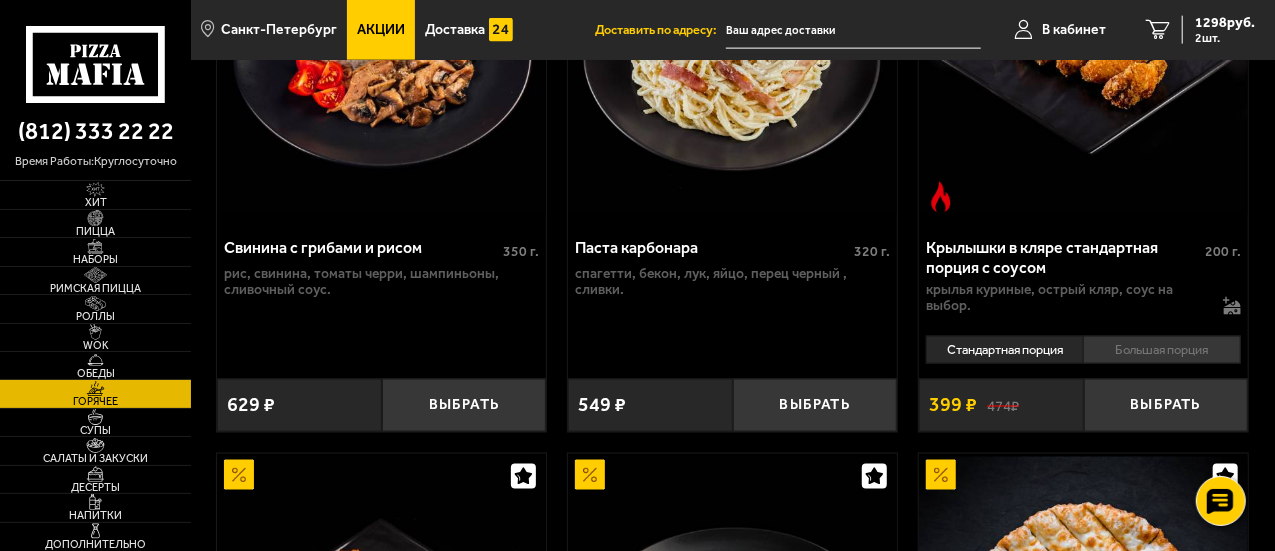 scroll, scrollTop: 1590, scrollLeft: 0, axis: vertical 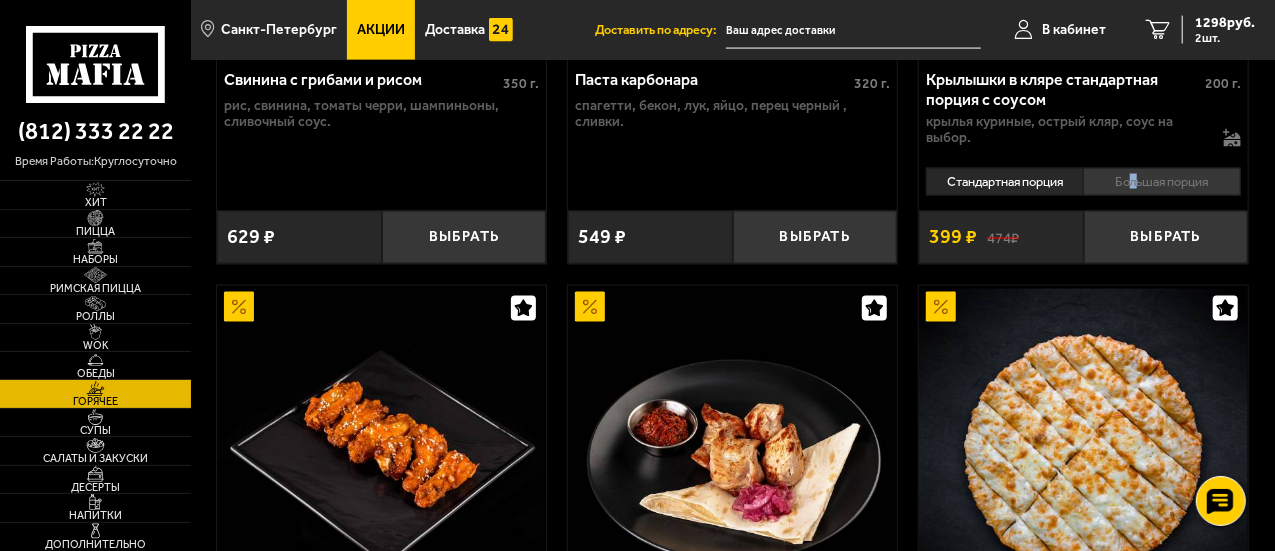 click on "Большая порция" at bounding box center (1162, 182) 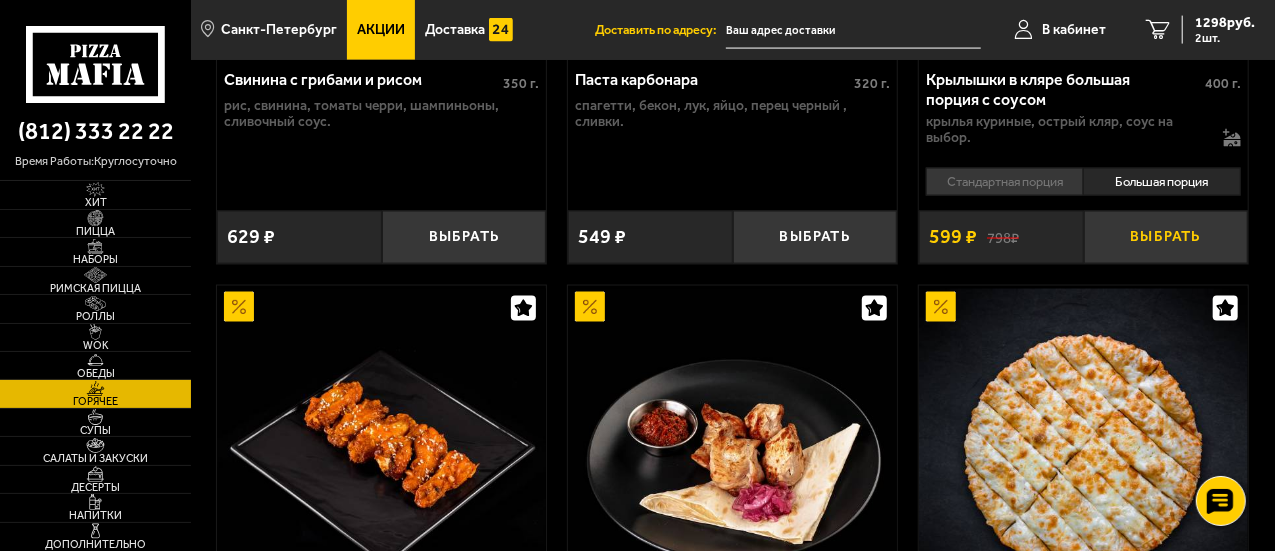 click on "Выбрать" at bounding box center [1166, 237] 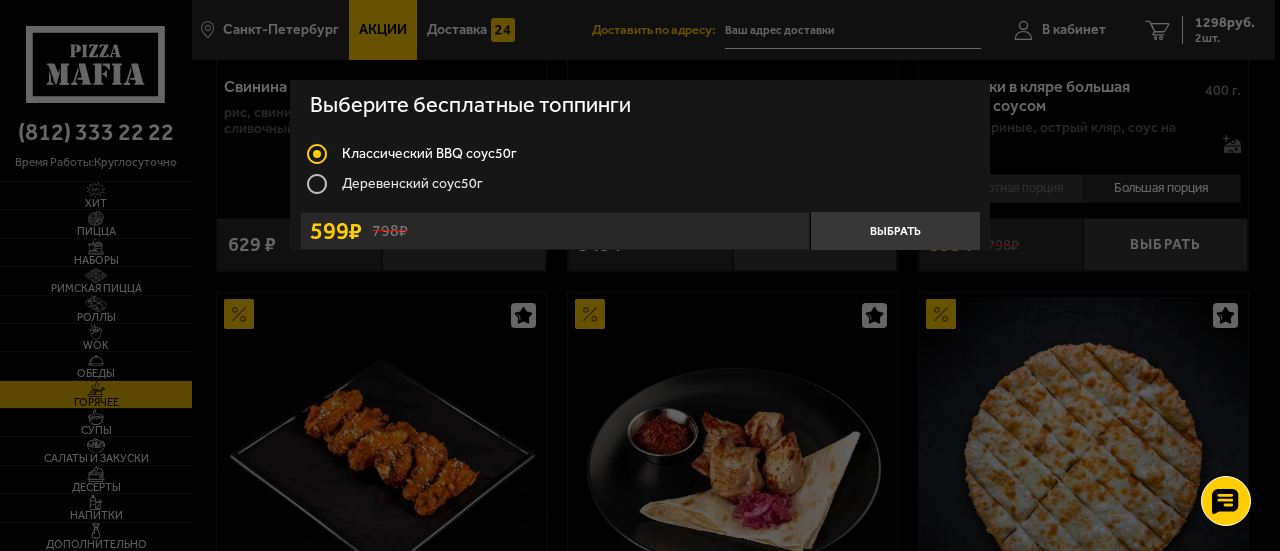 click on "Деревенский соус  50г" at bounding box center (640, 184) 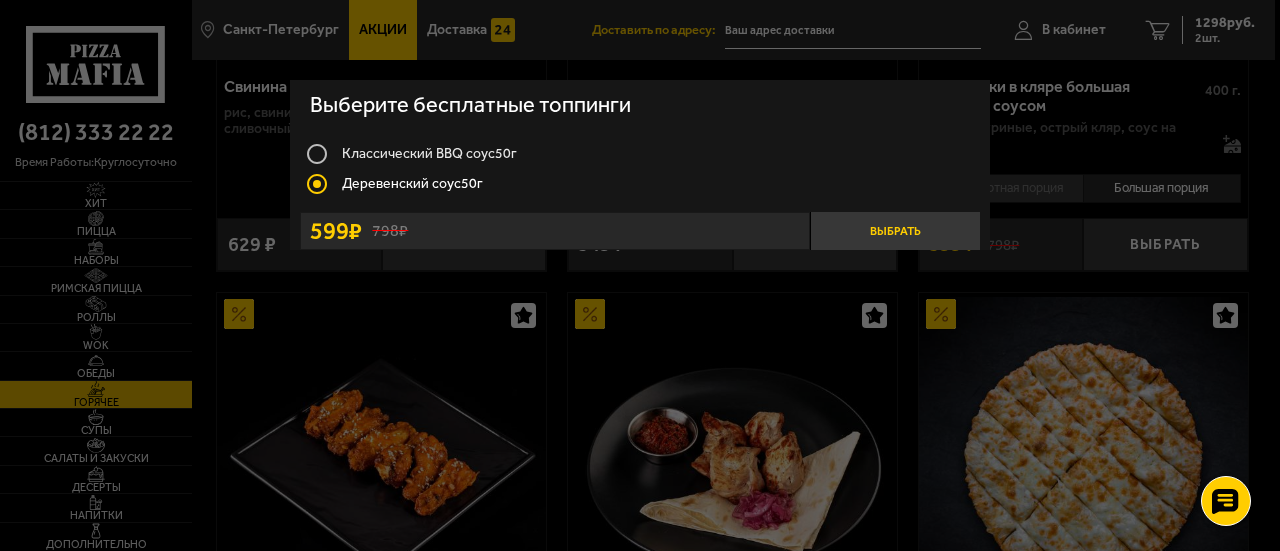 click on "Выбрать" at bounding box center [895, 231] 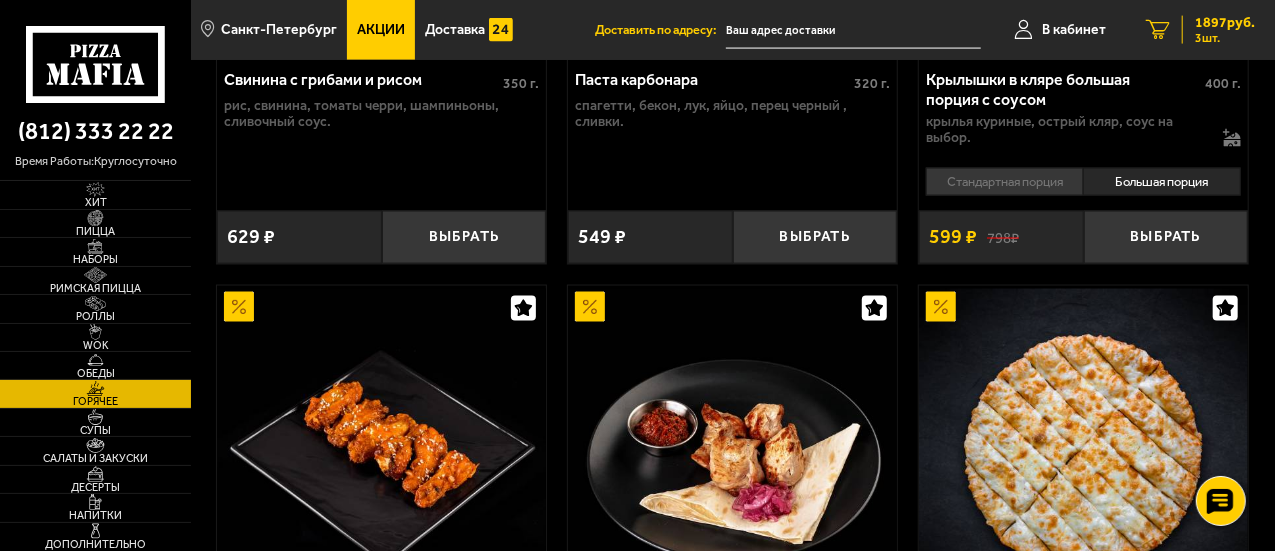 click on "1897  руб. 3  шт." at bounding box center (1218, 30) 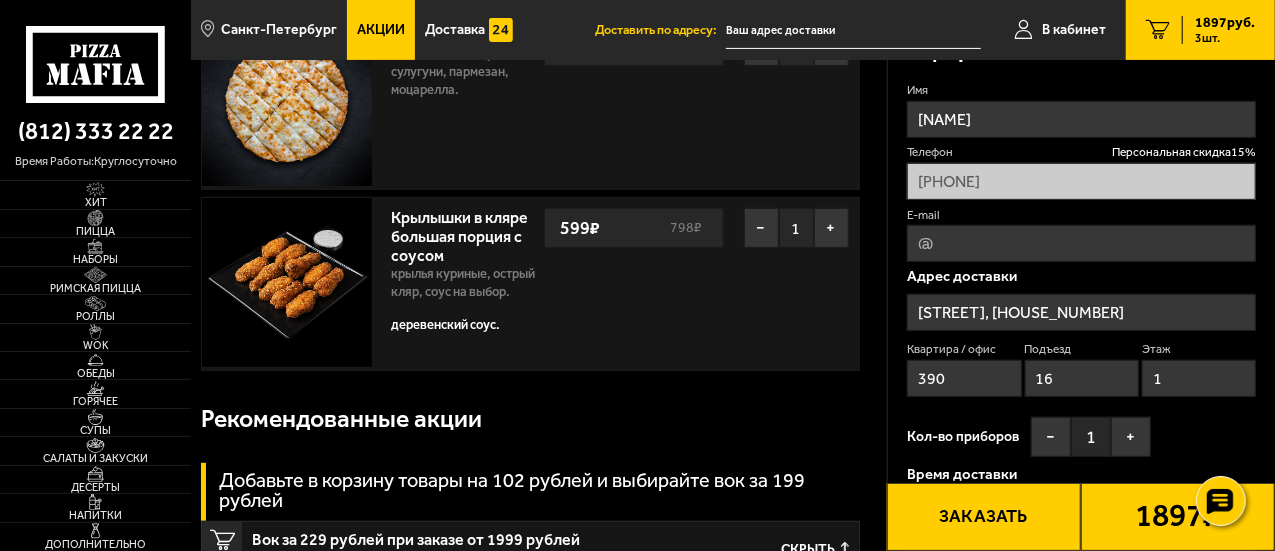 scroll, scrollTop: 646, scrollLeft: 0, axis: vertical 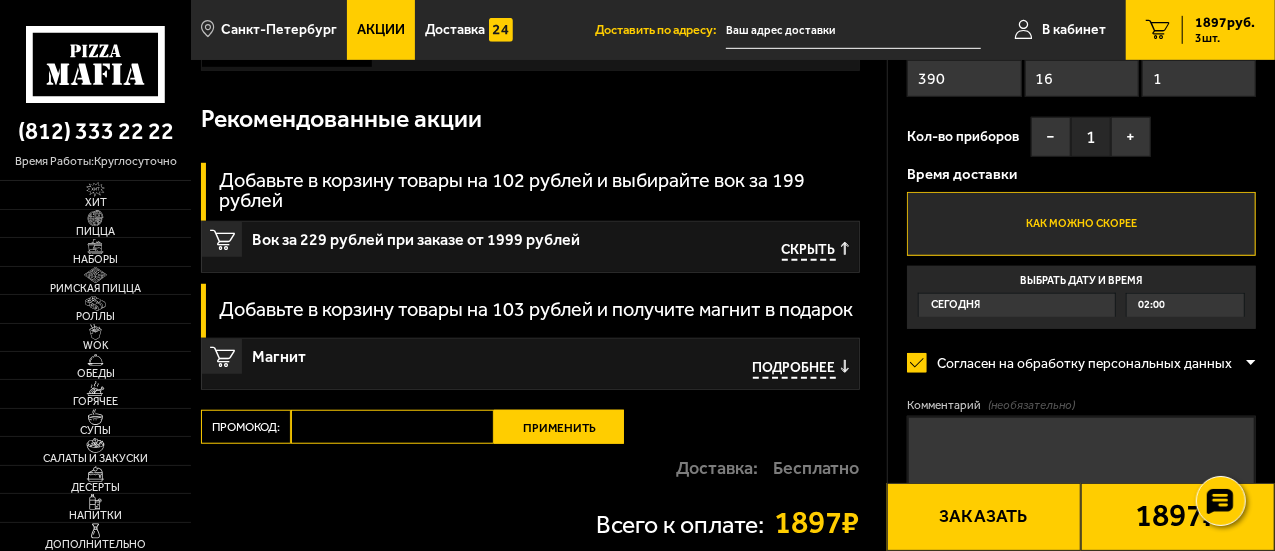 drag, startPoint x: 876, startPoint y: 369, endPoint x: 856, endPoint y: 369, distance: 20 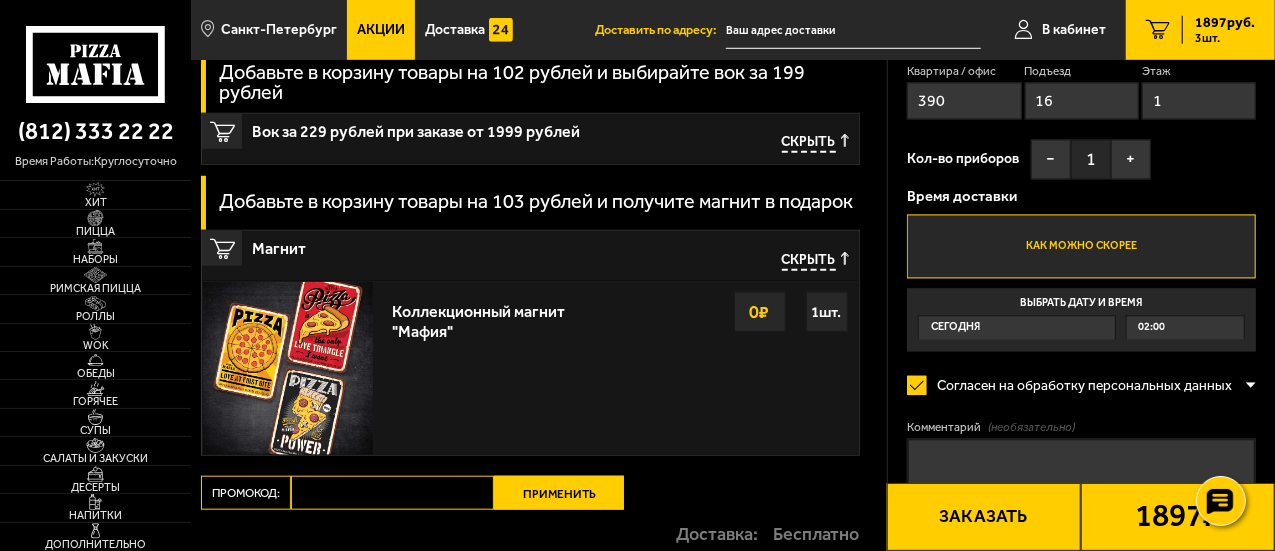 scroll, scrollTop: 646, scrollLeft: 0, axis: vertical 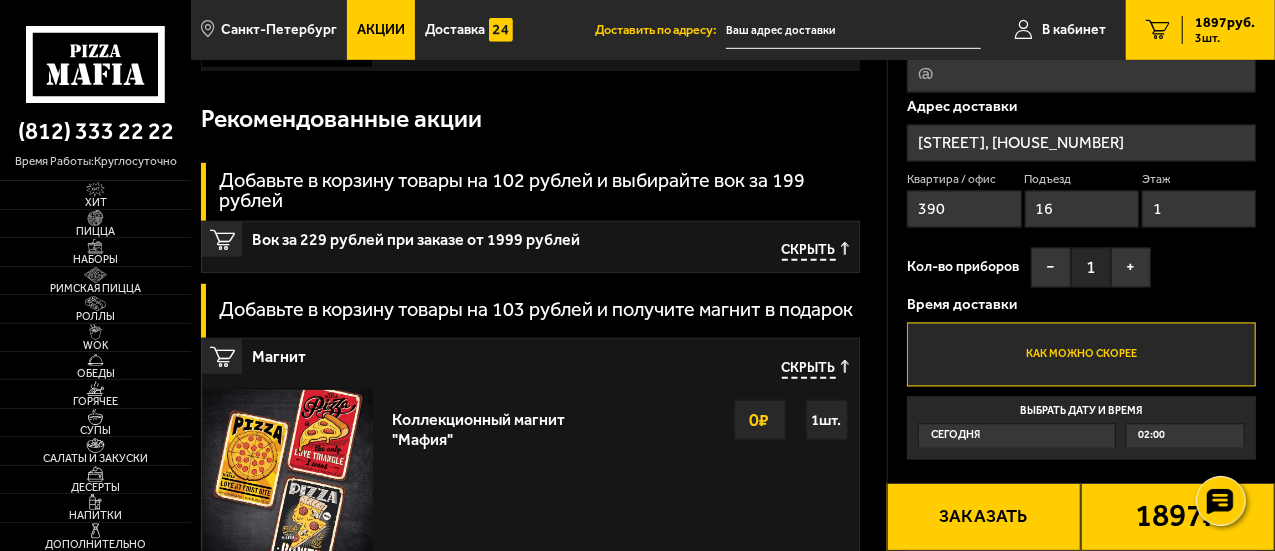 click on "Скрыть" at bounding box center (794, 252) 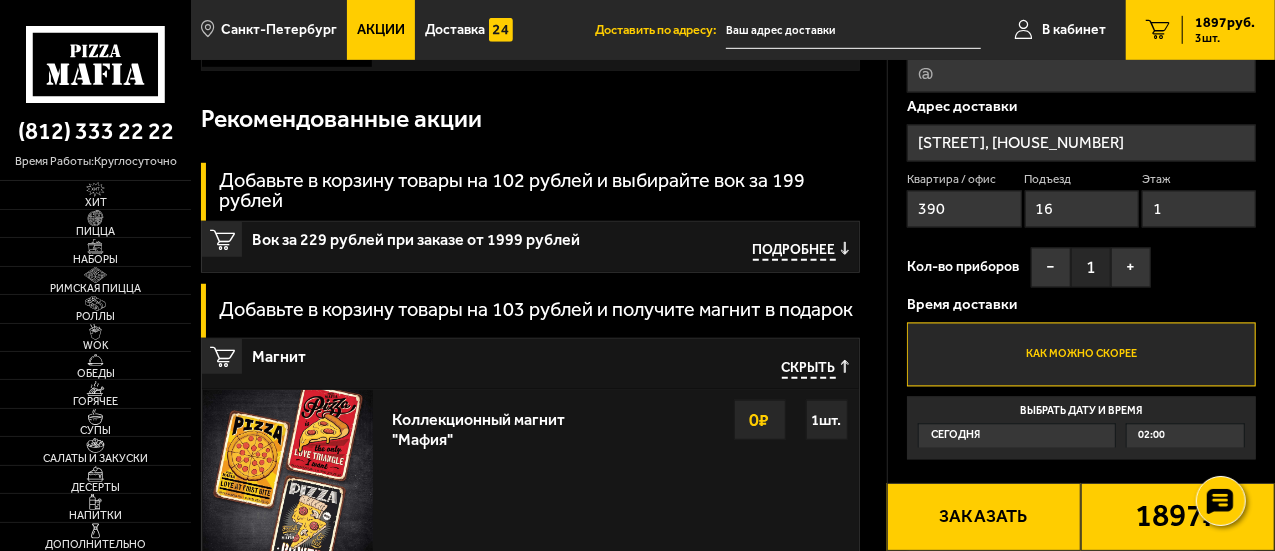 click on "Вок за 229 рублей при заказе от 1999 рублей Подробнее" at bounding box center [530, 247] 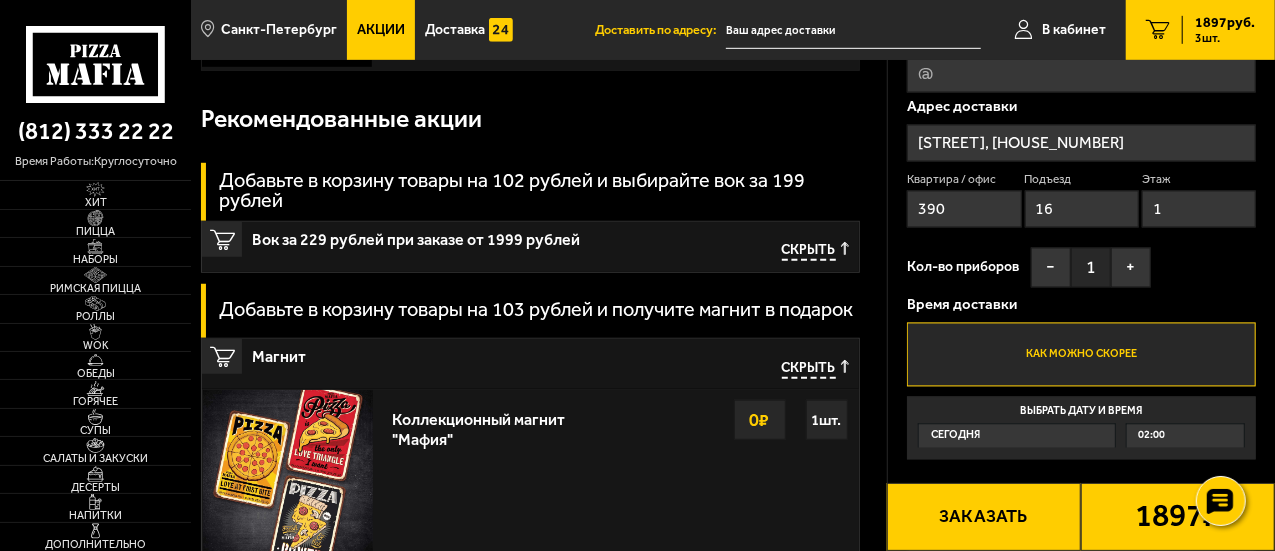 click on "Скрыть" at bounding box center [809, 251] 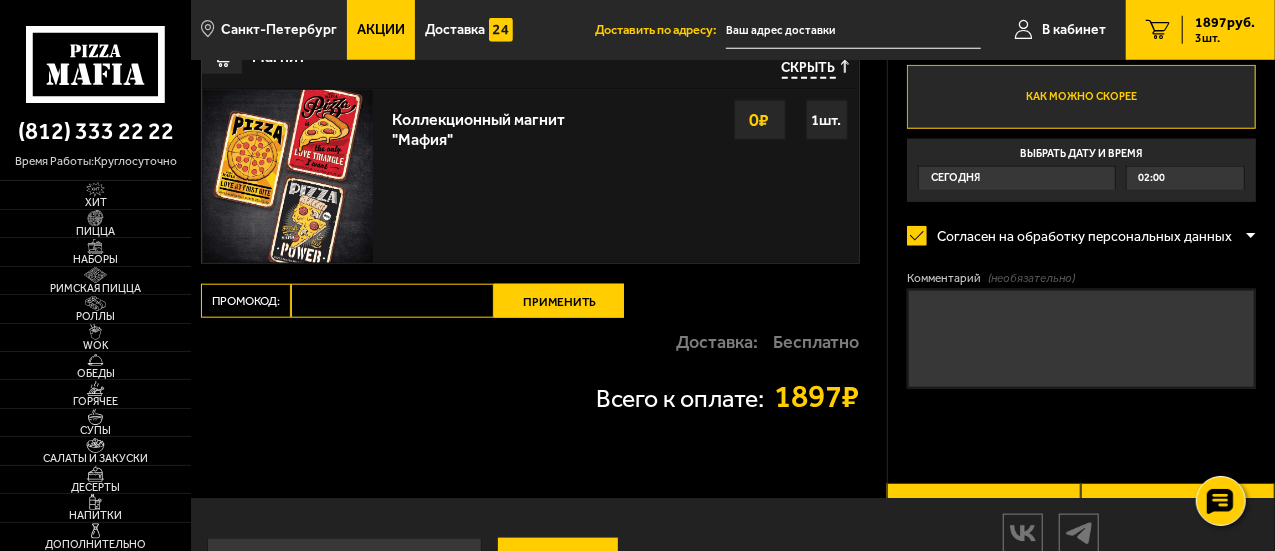 scroll, scrollTop: 820, scrollLeft: 0, axis: vertical 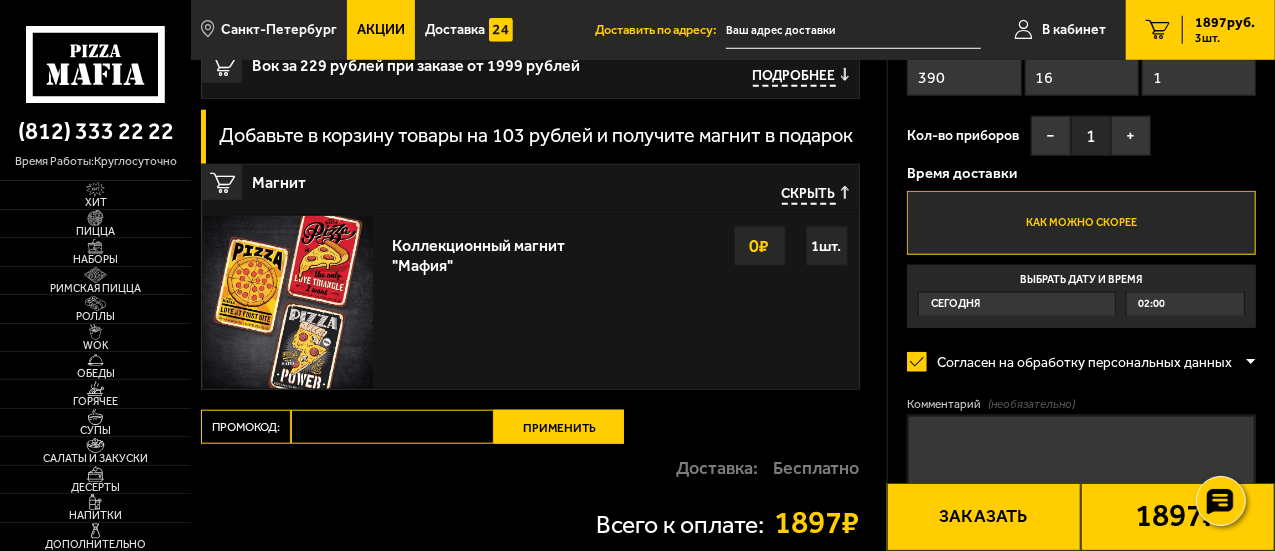 click on "Коллекционный магнит "Мафия"" at bounding box center (506, 250) 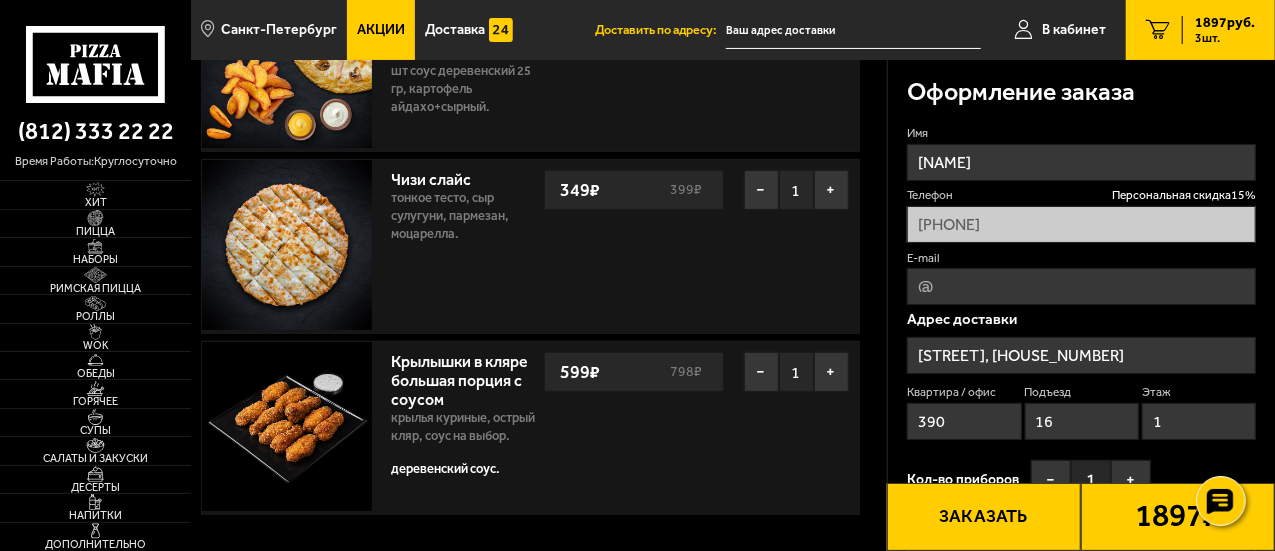 scroll, scrollTop: 20, scrollLeft: 0, axis: vertical 